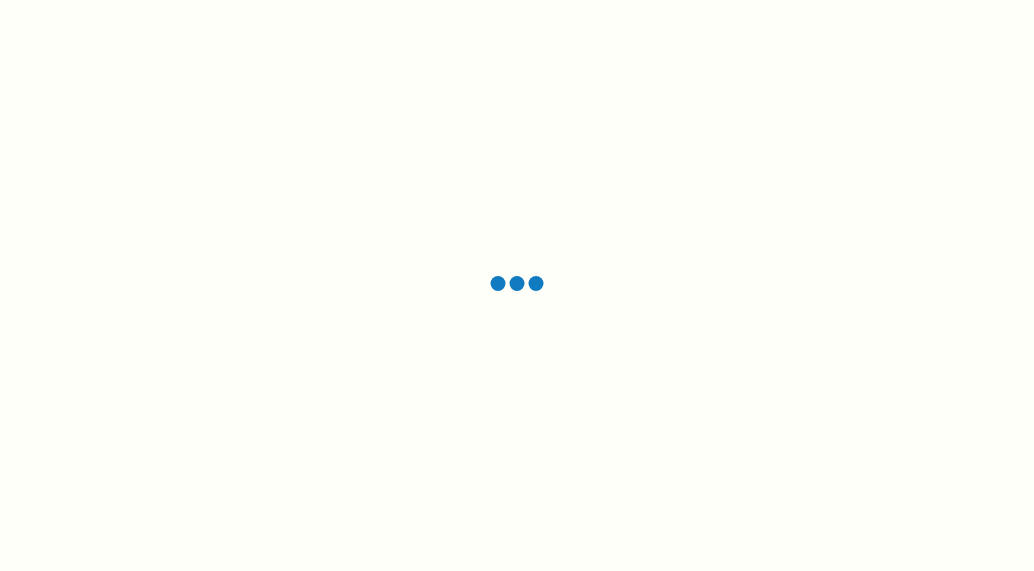 scroll, scrollTop: 0, scrollLeft: 0, axis: both 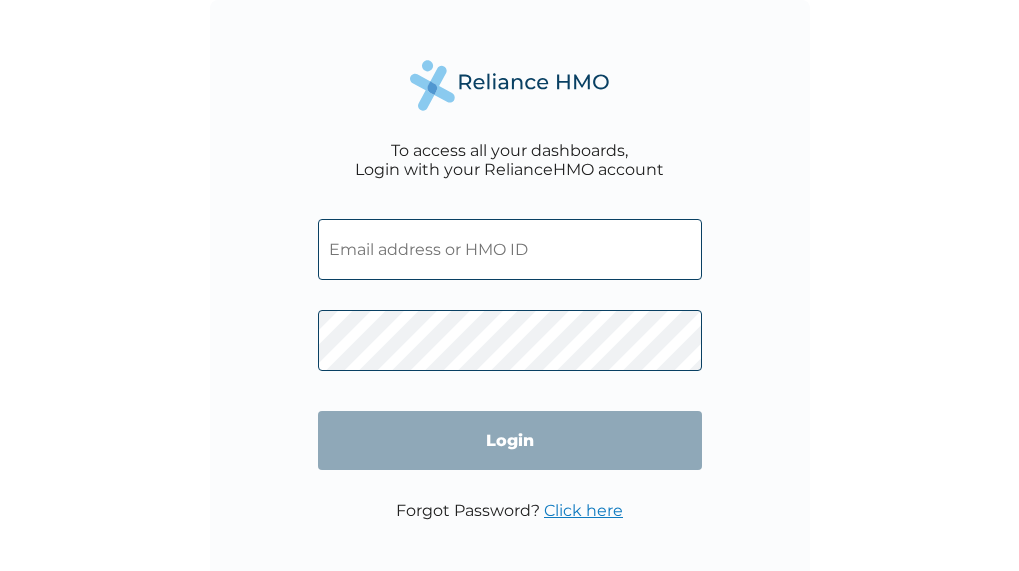 drag, startPoint x: 539, startPoint y: 217, endPoint x: 609, endPoint y: 177, distance: 80.622574 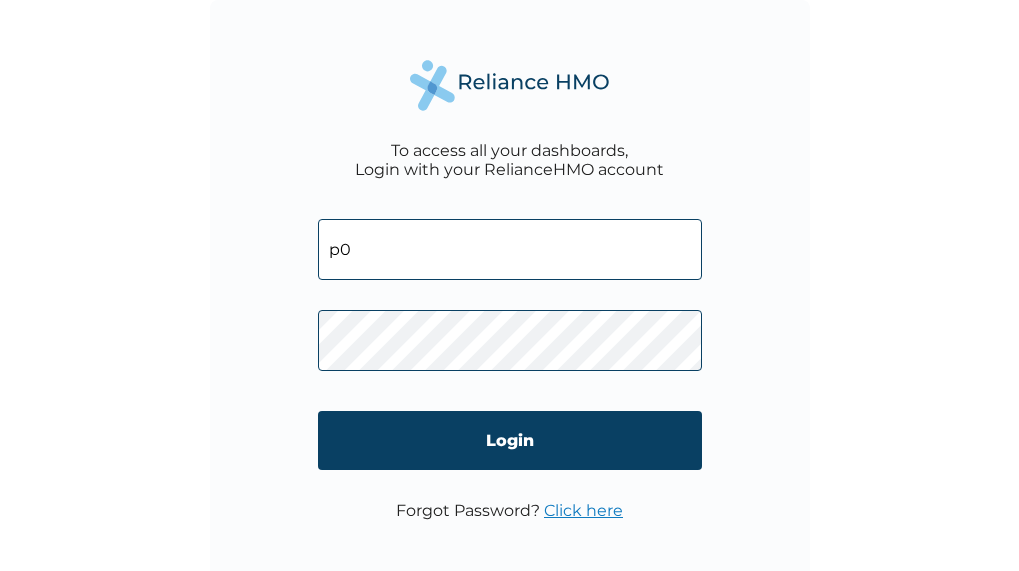 type on "p" 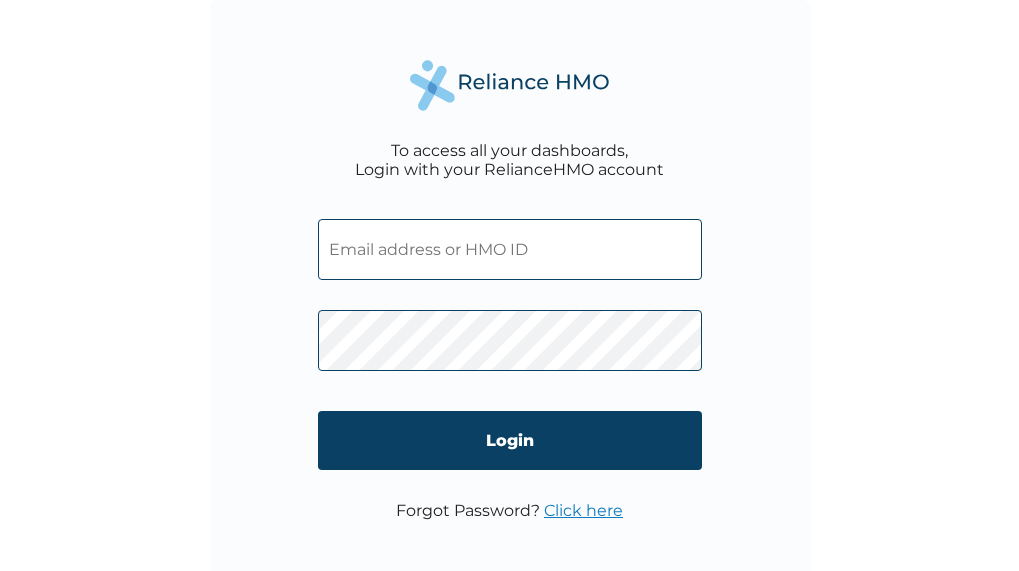 click at bounding box center [510, 249] 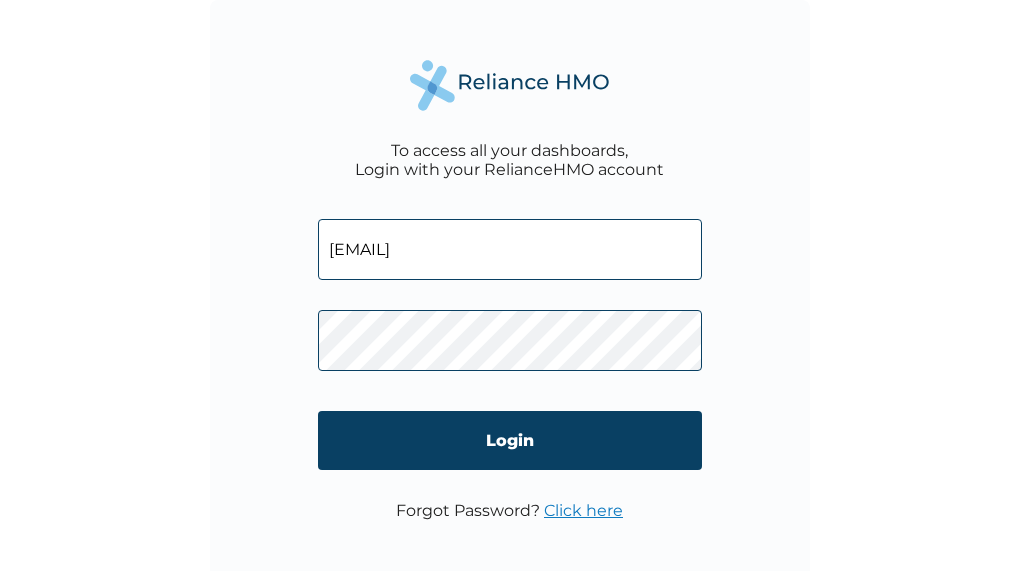 click at bounding box center [510, 335] 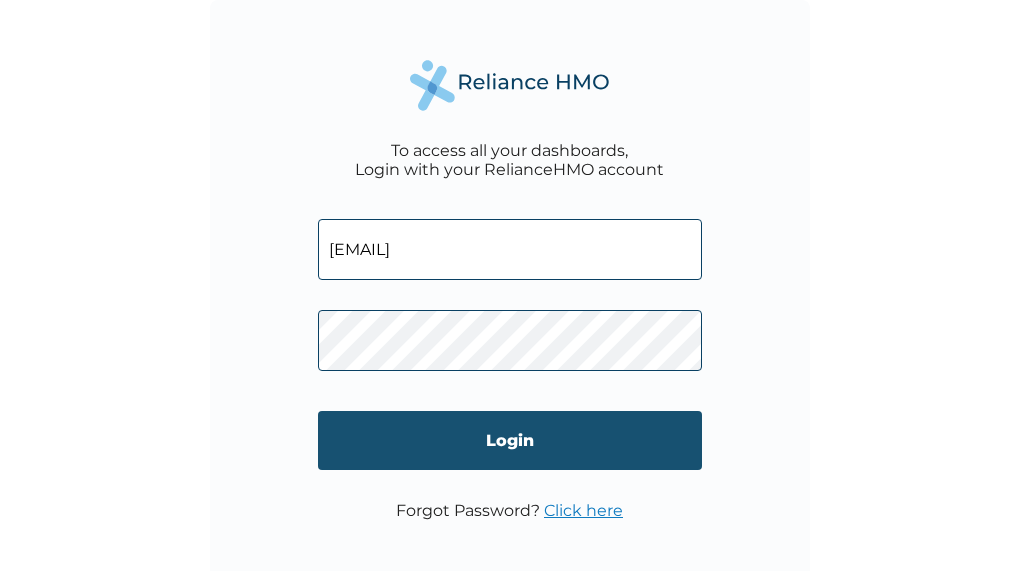 click on "Login" at bounding box center (510, 440) 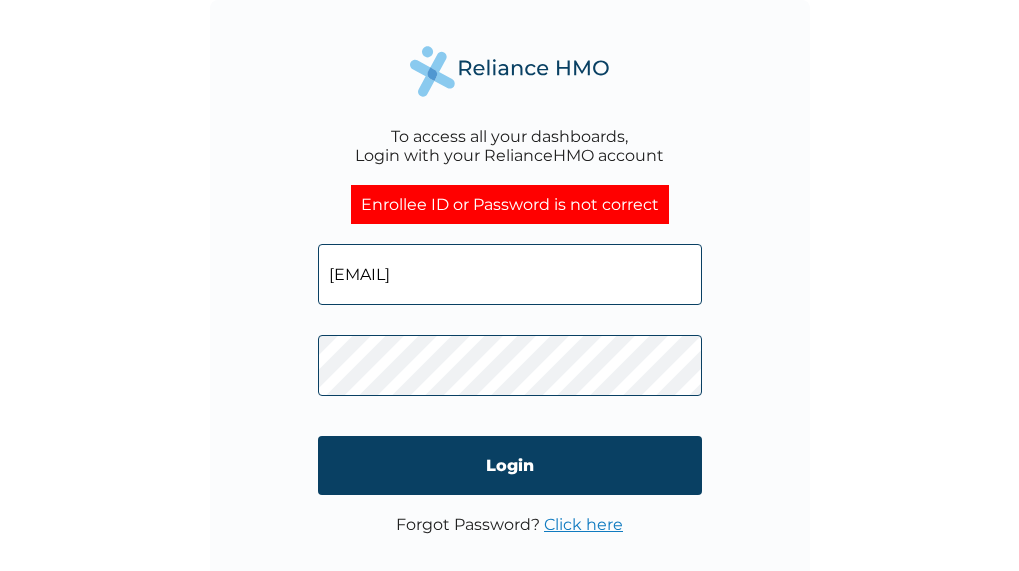 click on "dorathyabang24@gmail.com" at bounding box center [510, 274] 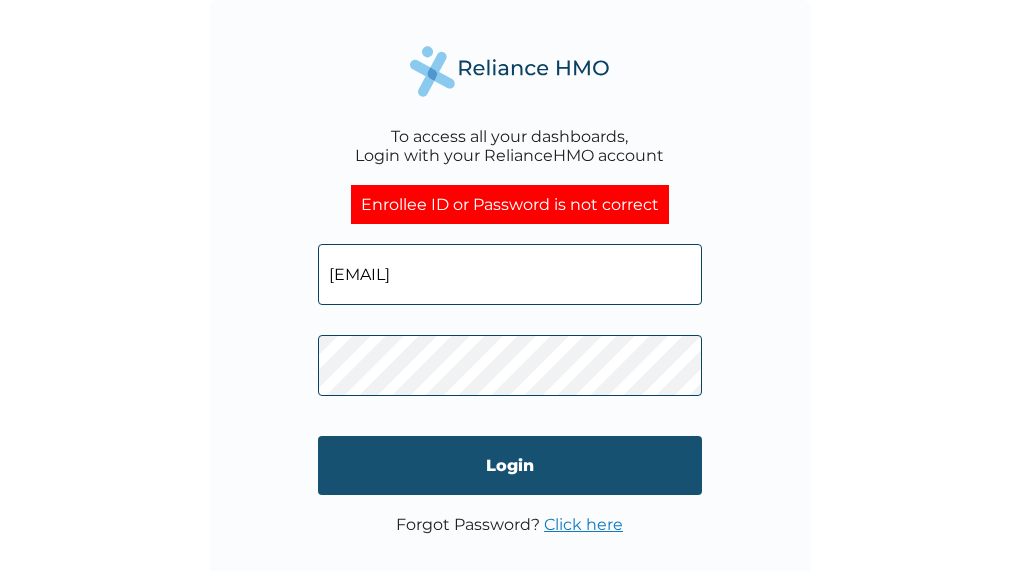 click on "Login" at bounding box center (510, 465) 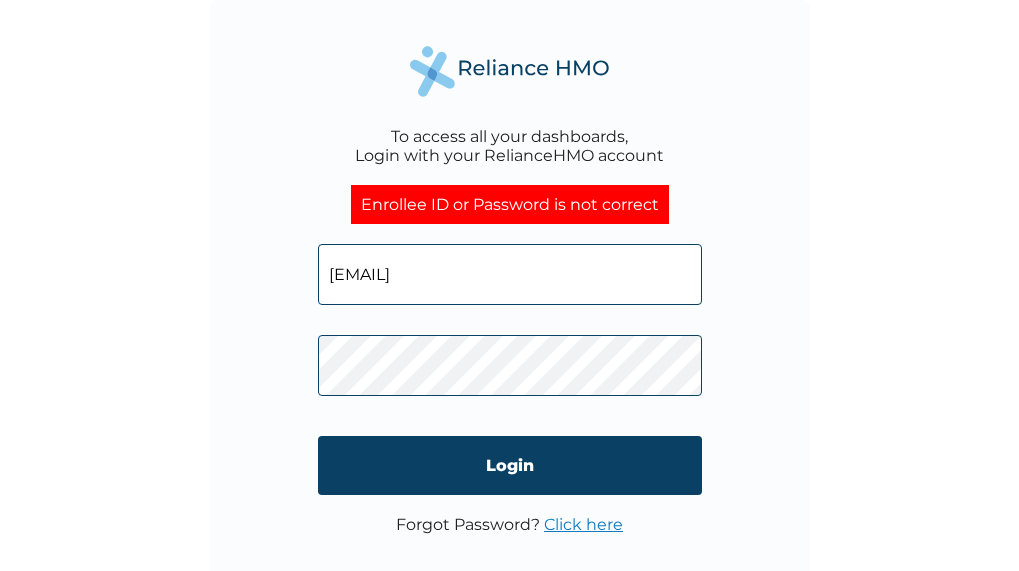 click on "dorathyabang24@gmail.com" at bounding box center (510, 274) 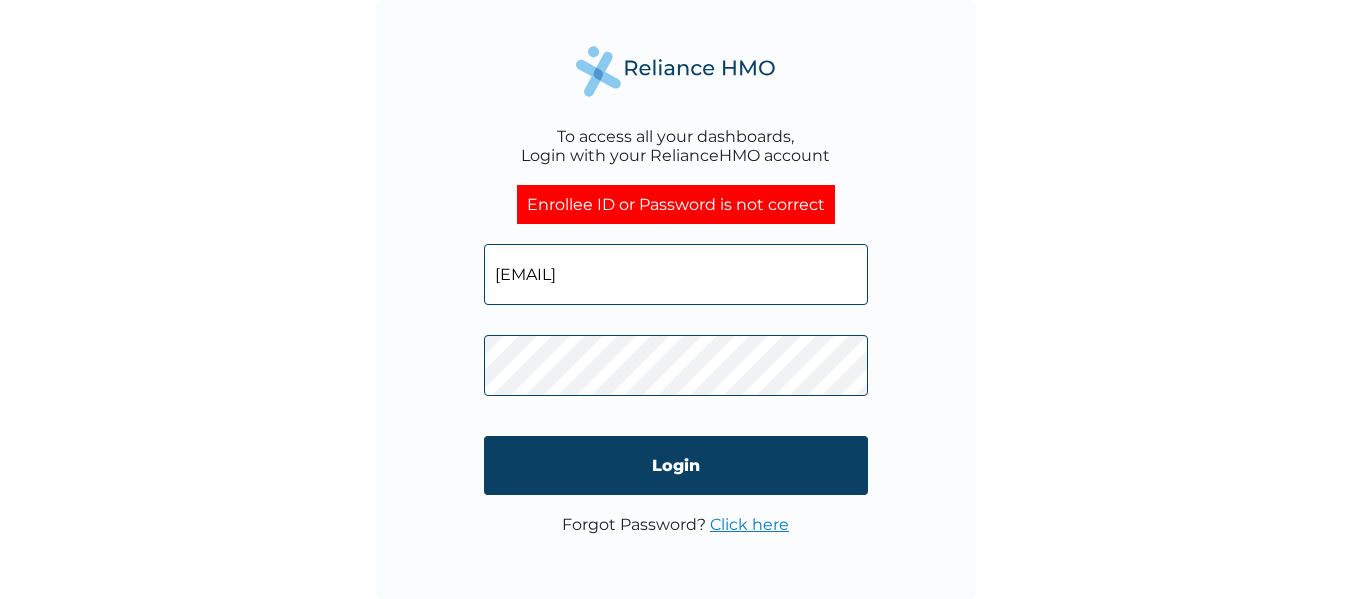 drag, startPoint x: 690, startPoint y: 269, endPoint x: 654, endPoint y: 269, distance: 36 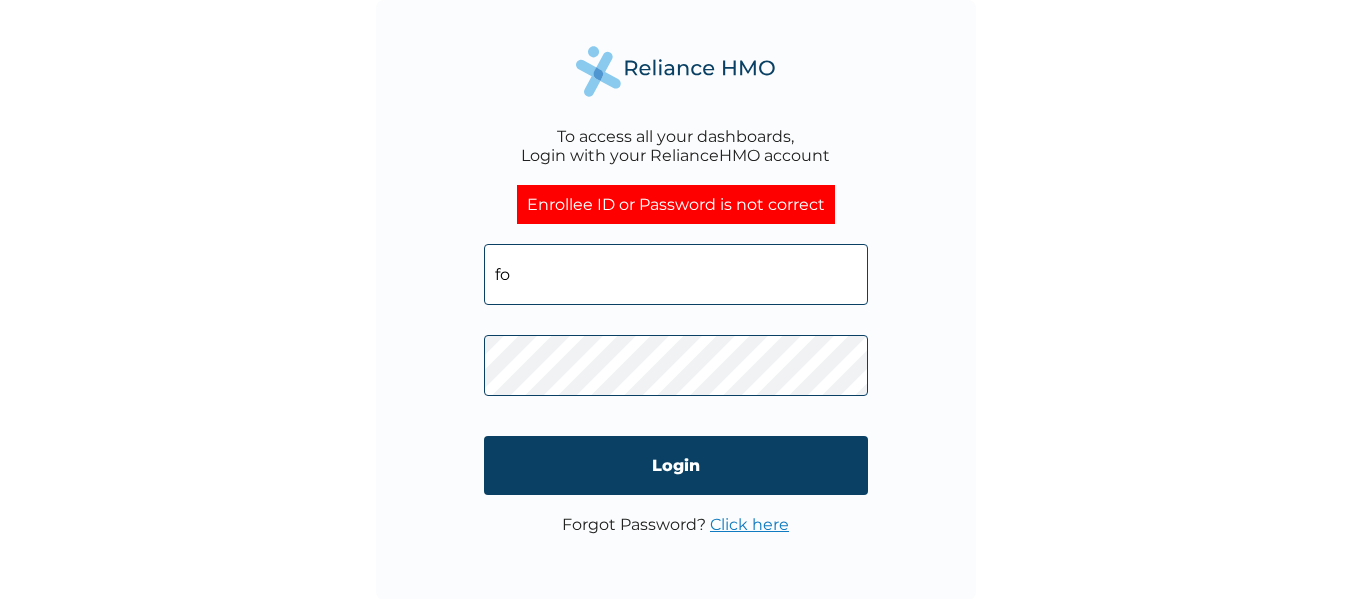 type on "f" 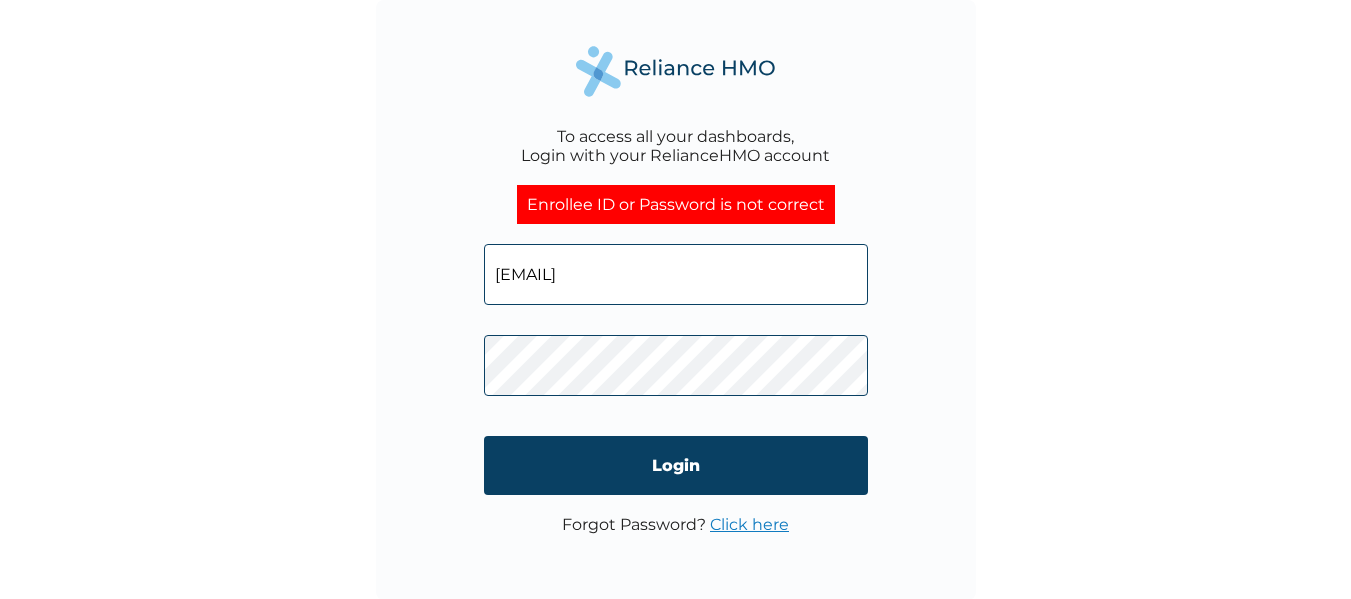 click on "dotonmaasagetherapy@yahoo.com" at bounding box center (676, 274) 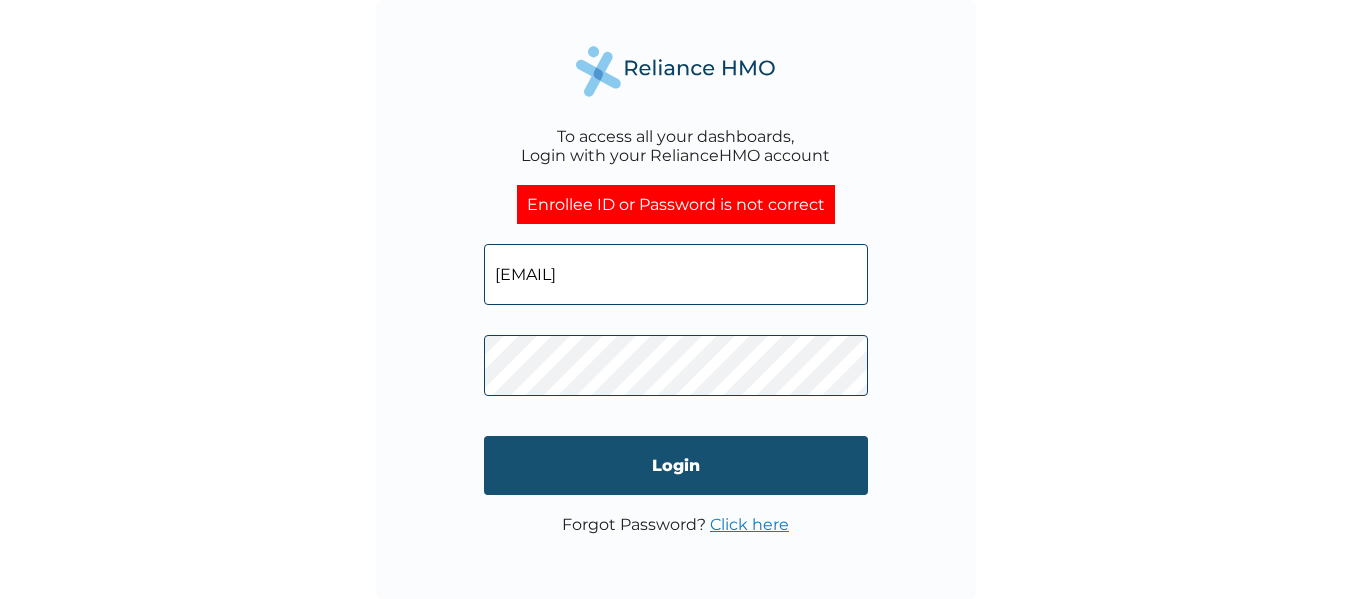 type on "dotonmassagetherapy@yahoo.com" 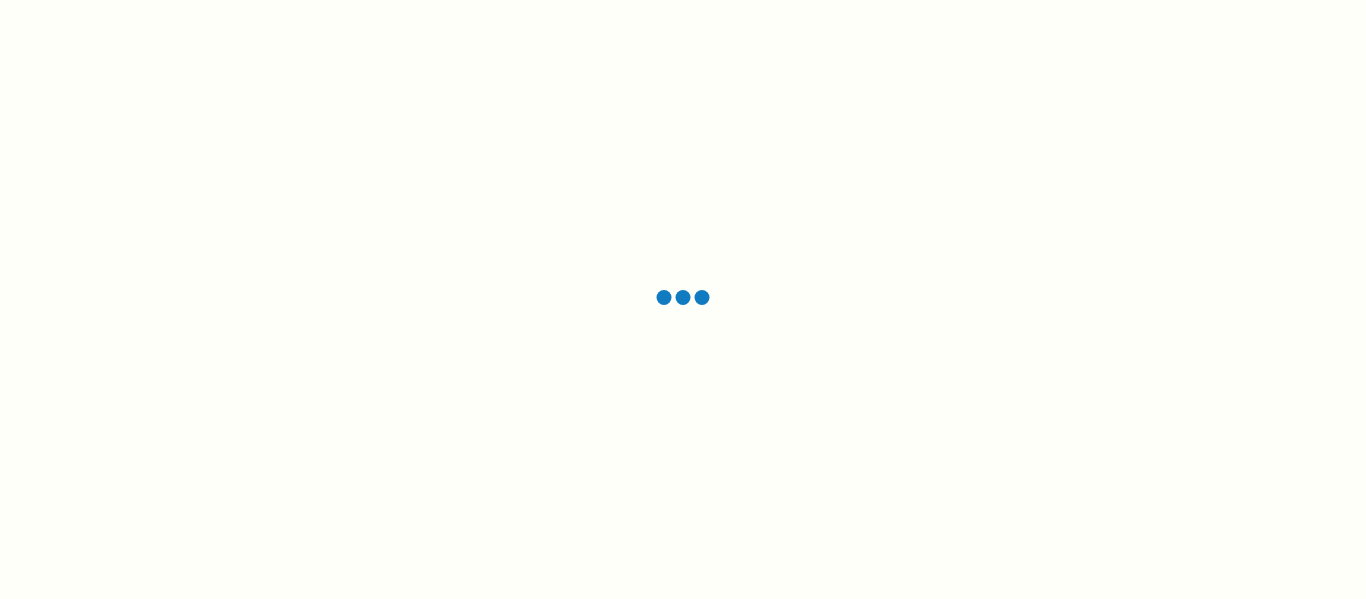 scroll, scrollTop: 0, scrollLeft: 0, axis: both 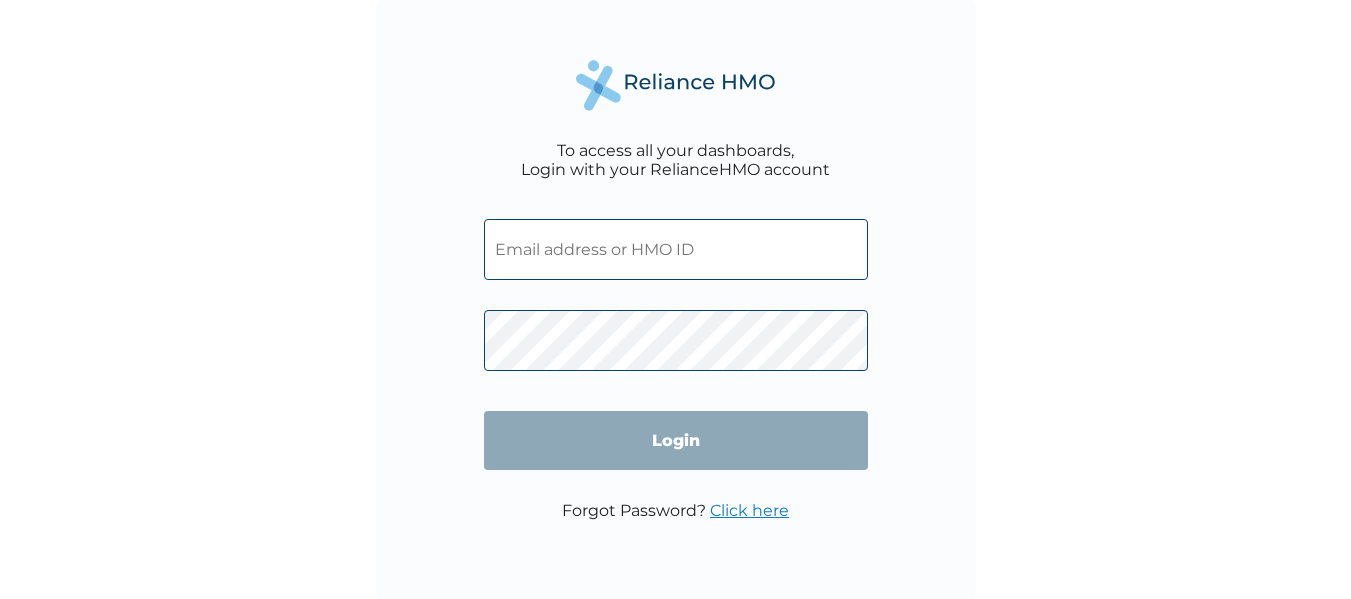 click at bounding box center (676, 249) 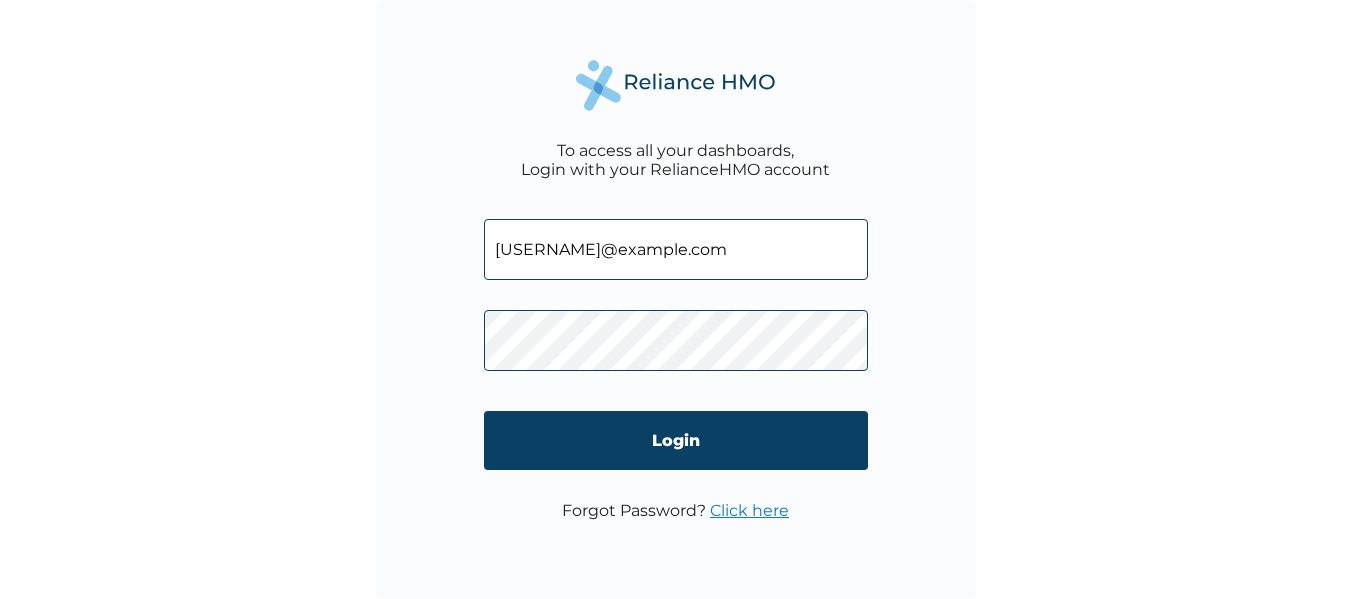 click on "Login" at bounding box center (676, 440) 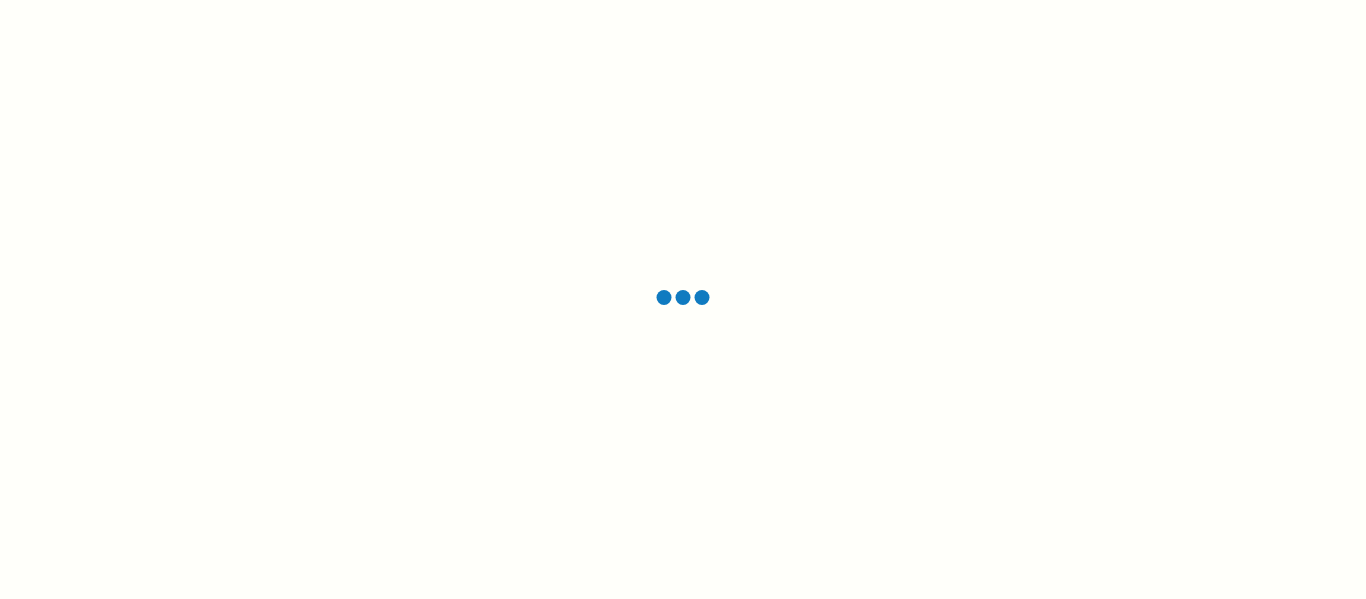 scroll, scrollTop: 0, scrollLeft: 0, axis: both 